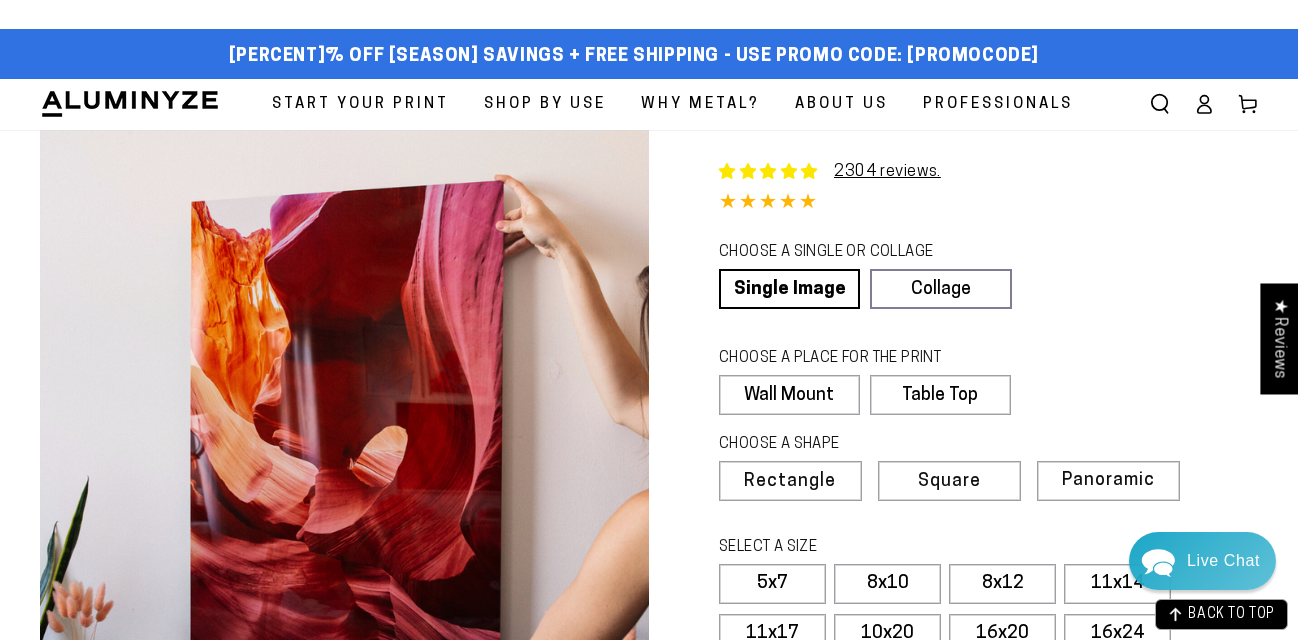 select on "**********" 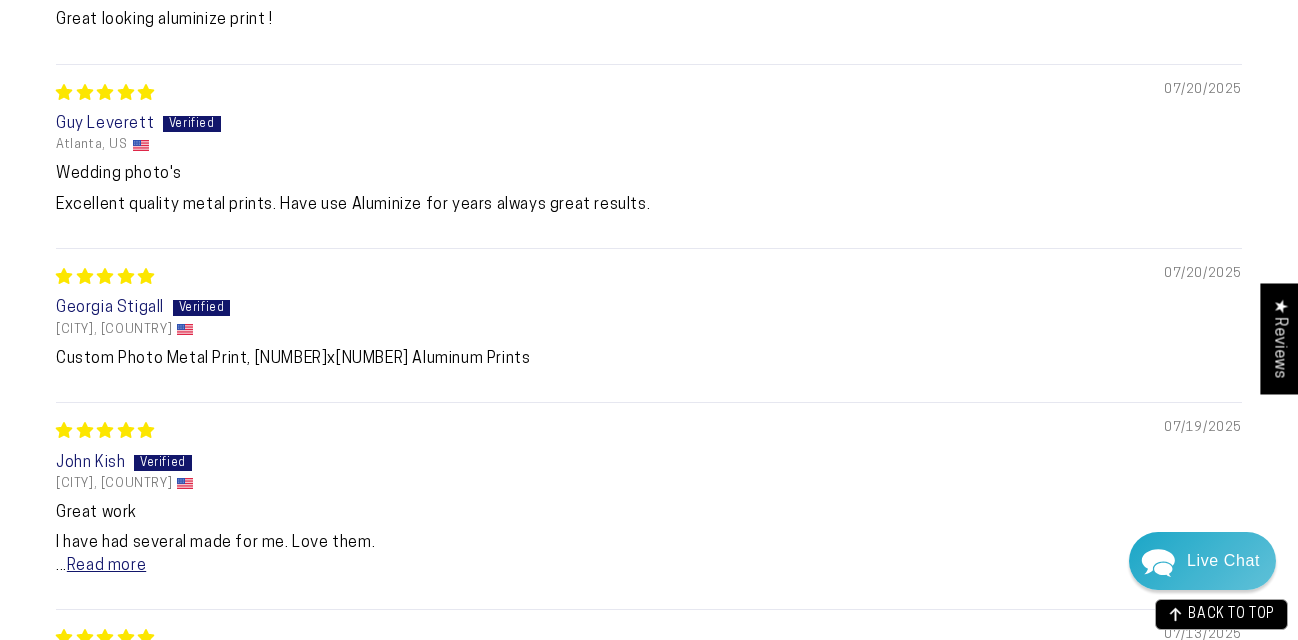 scroll, scrollTop: 0, scrollLeft: 0, axis: both 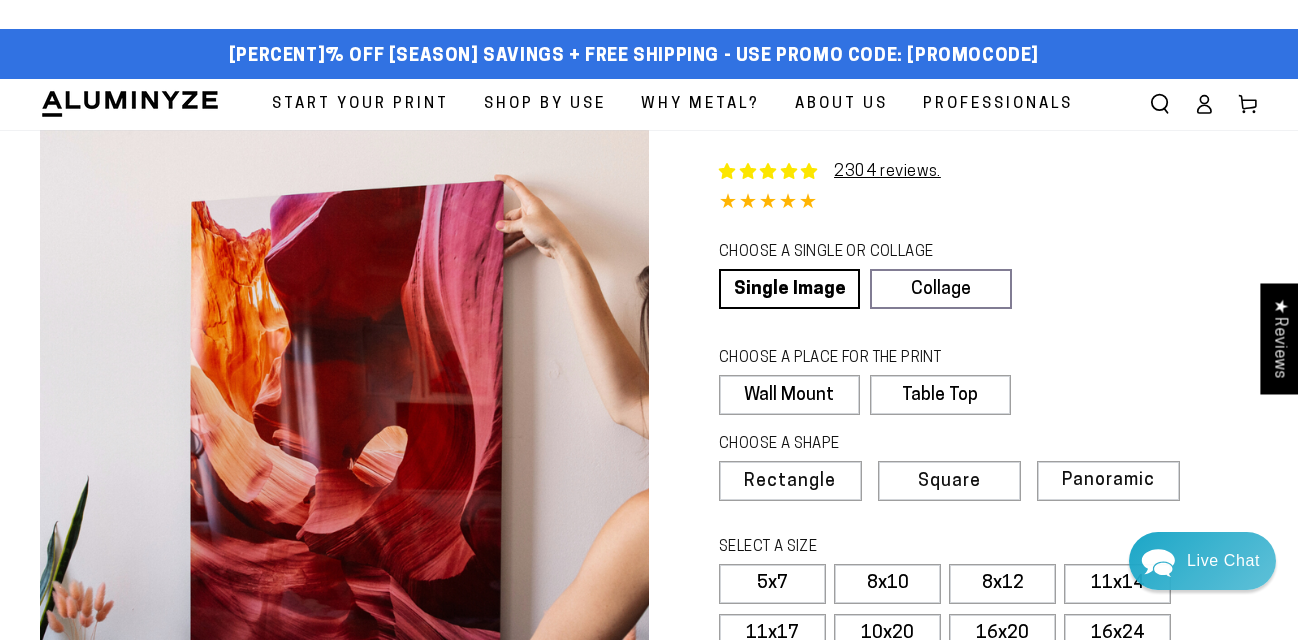 click at bounding box center [130, 104] 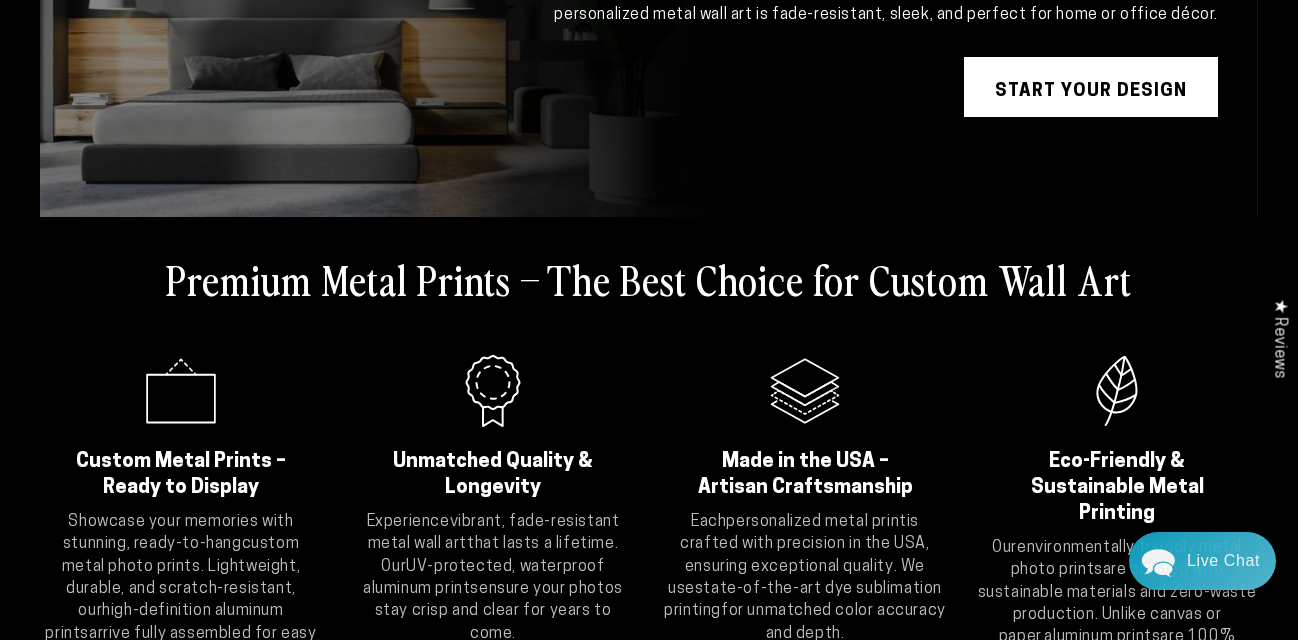 scroll, scrollTop: 345, scrollLeft: 0, axis: vertical 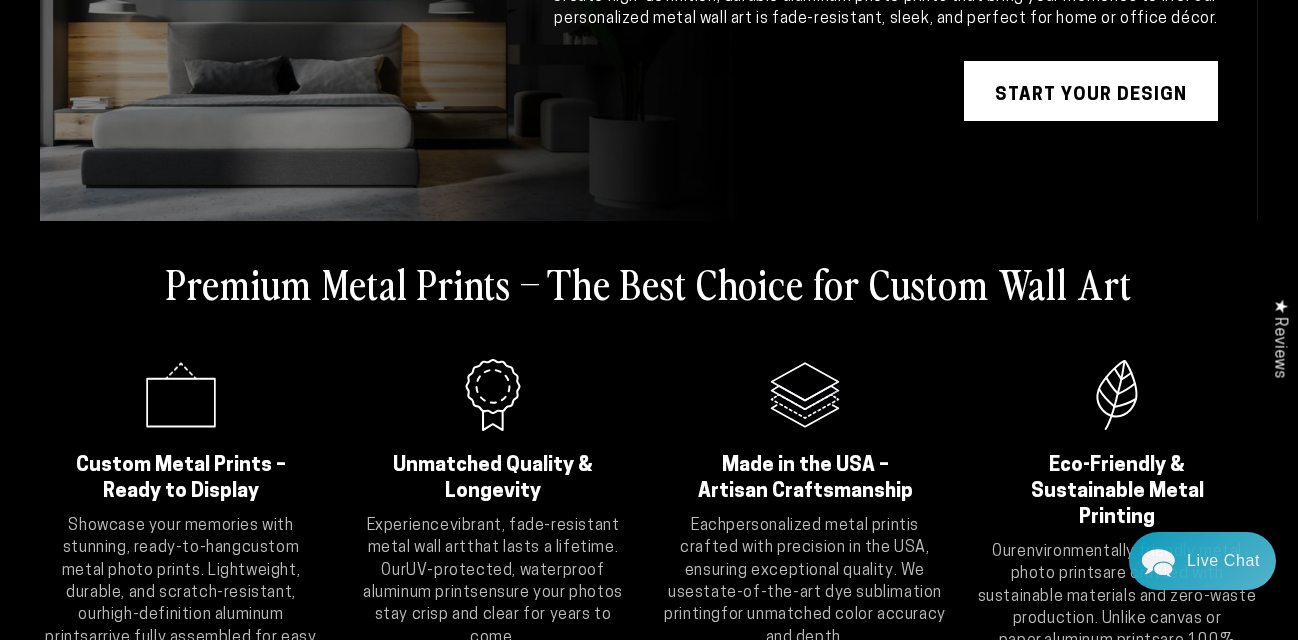 click on "START YOUR DESIGN" at bounding box center (1091, 91) 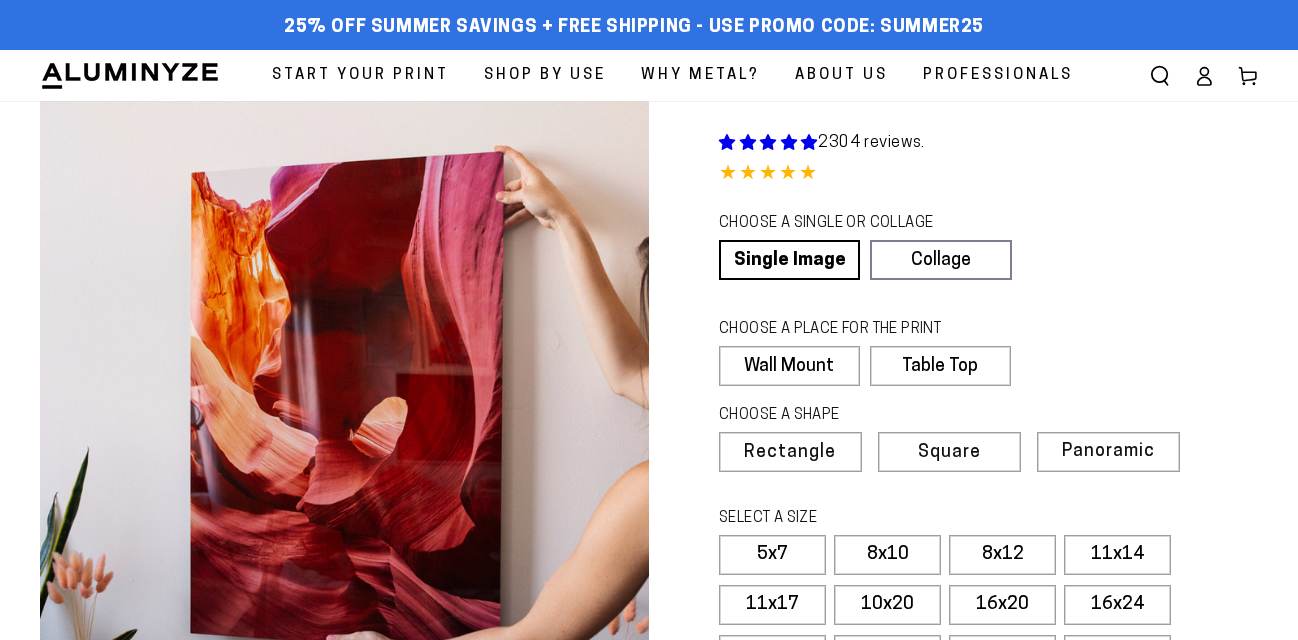 scroll, scrollTop: 0, scrollLeft: 0, axis: both 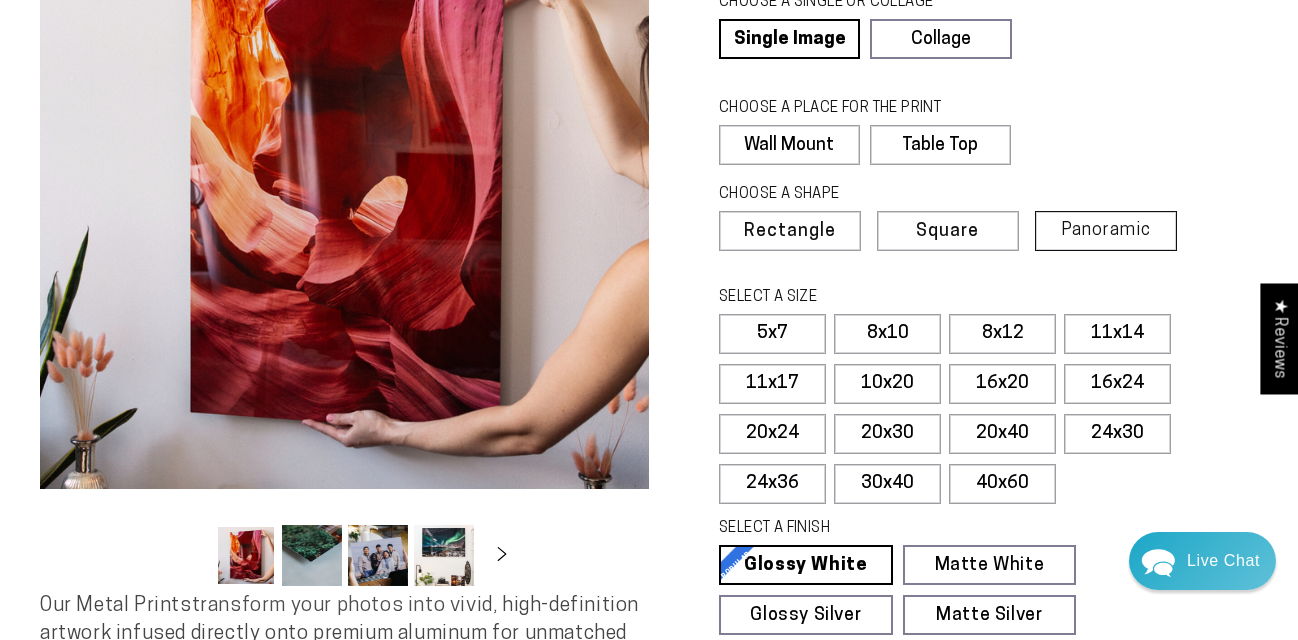 click on "Panoramic" at bounding box center (1106, 230) 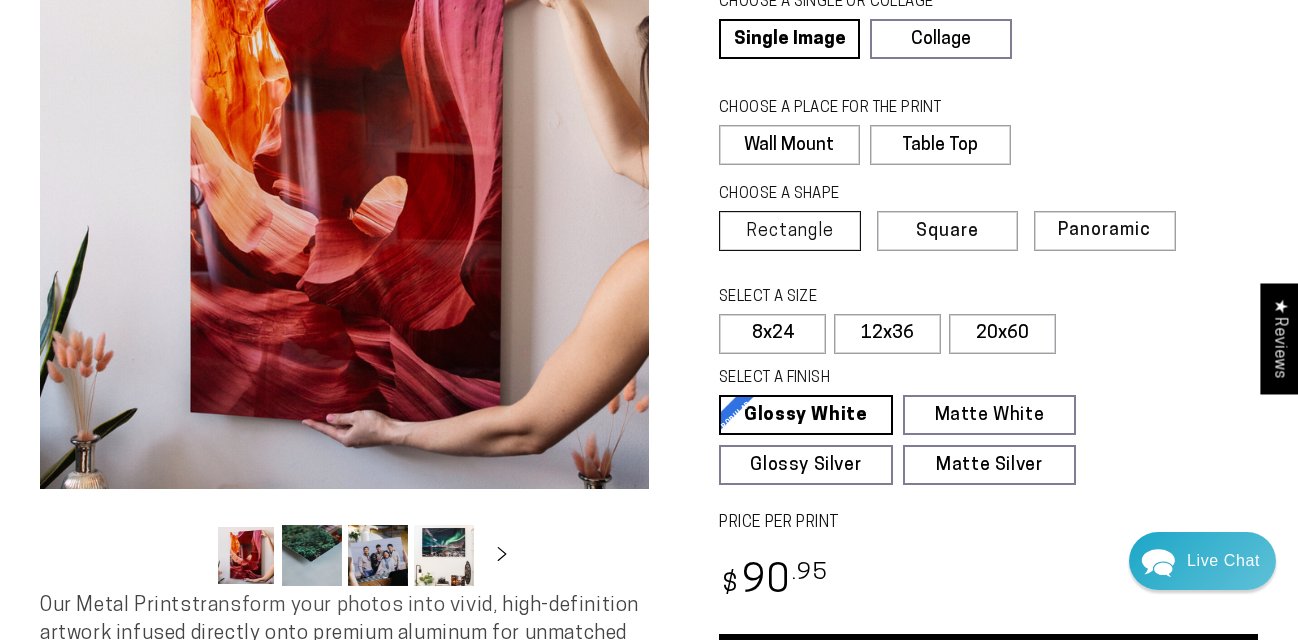 click on "Rectangle" at bounding box center (790, 232) 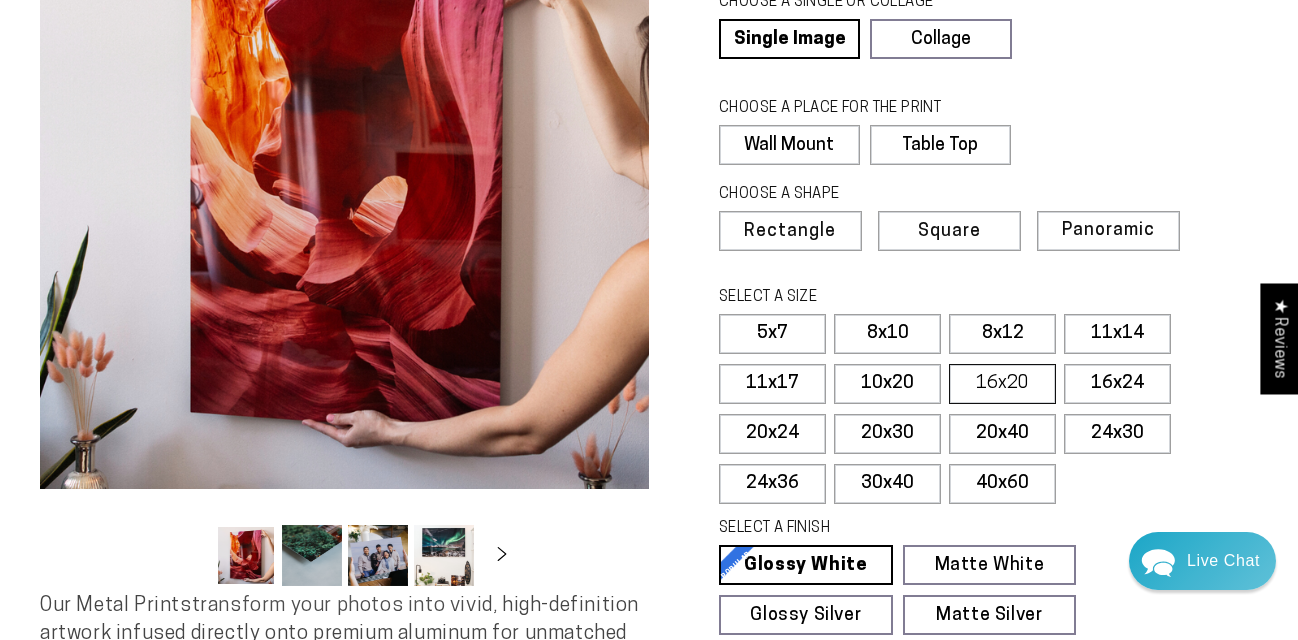 click on "16x20" at bounding box center (1002, 384) 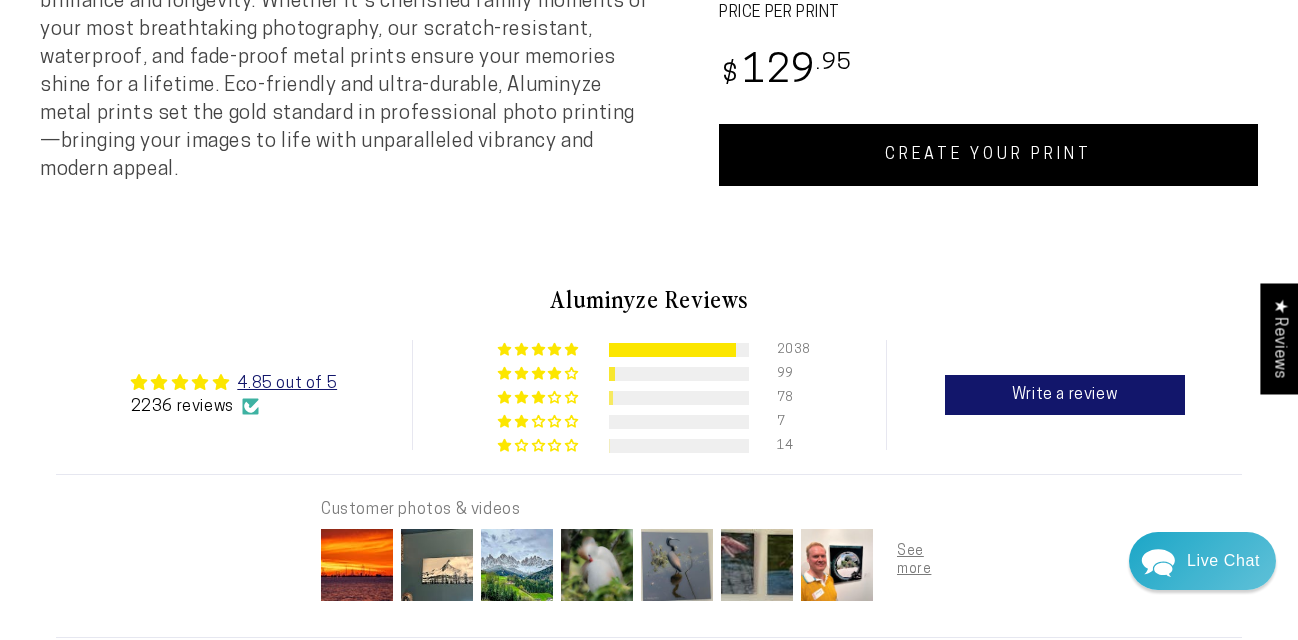 scroll, scrollTop: 868, scrollLeft: 0, axis: vertical 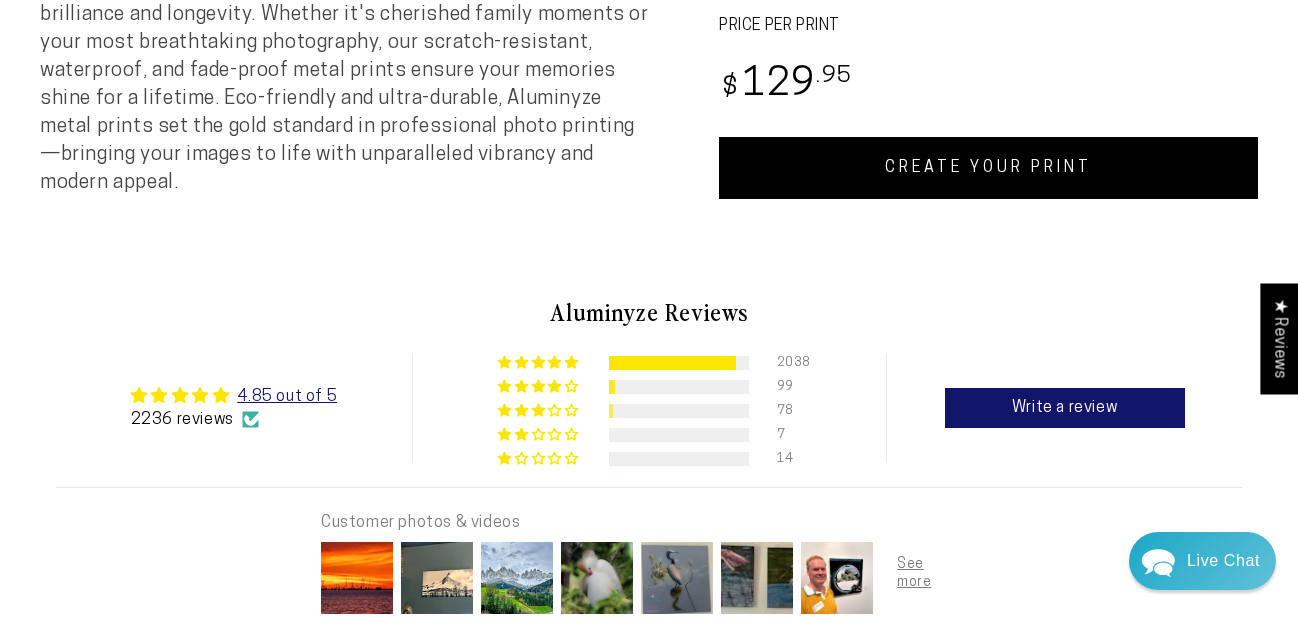 click on "CREATE YOUR PRINT" at bounding box center (988, 168) 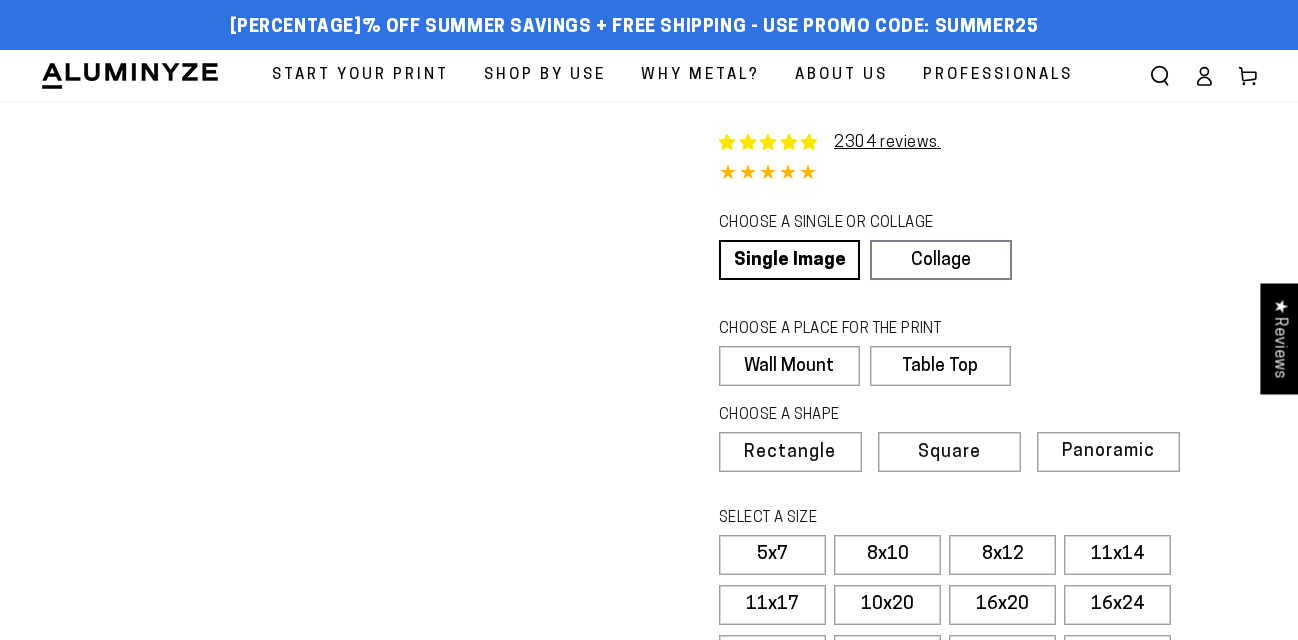 scroll, scrollTop: 868, scrollLeft: 0, axis: vertical 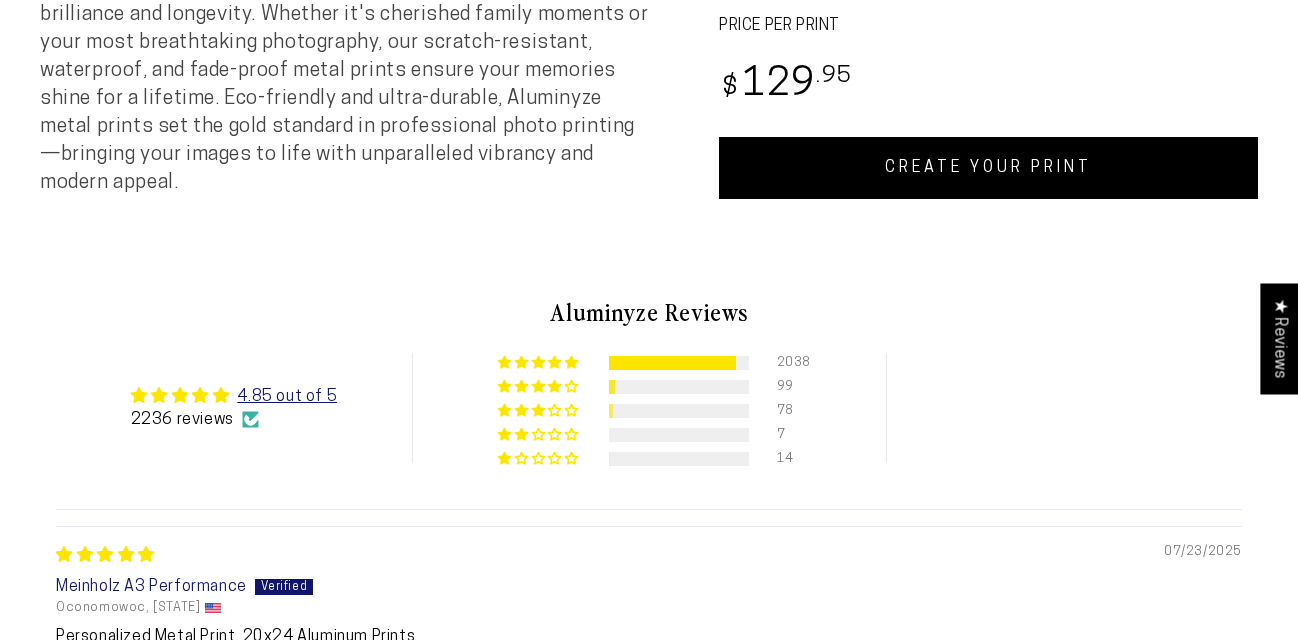 select on "**********" 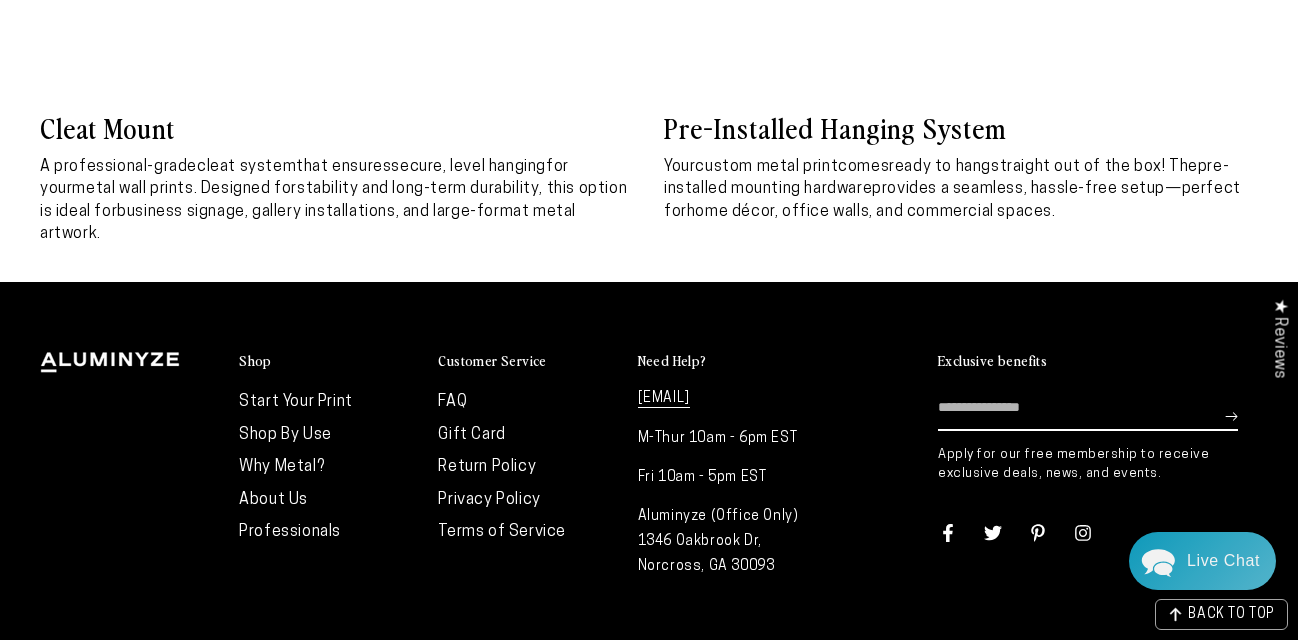 scroll, scrollTop: 8692, scrollLeft: 0, axis: vertical 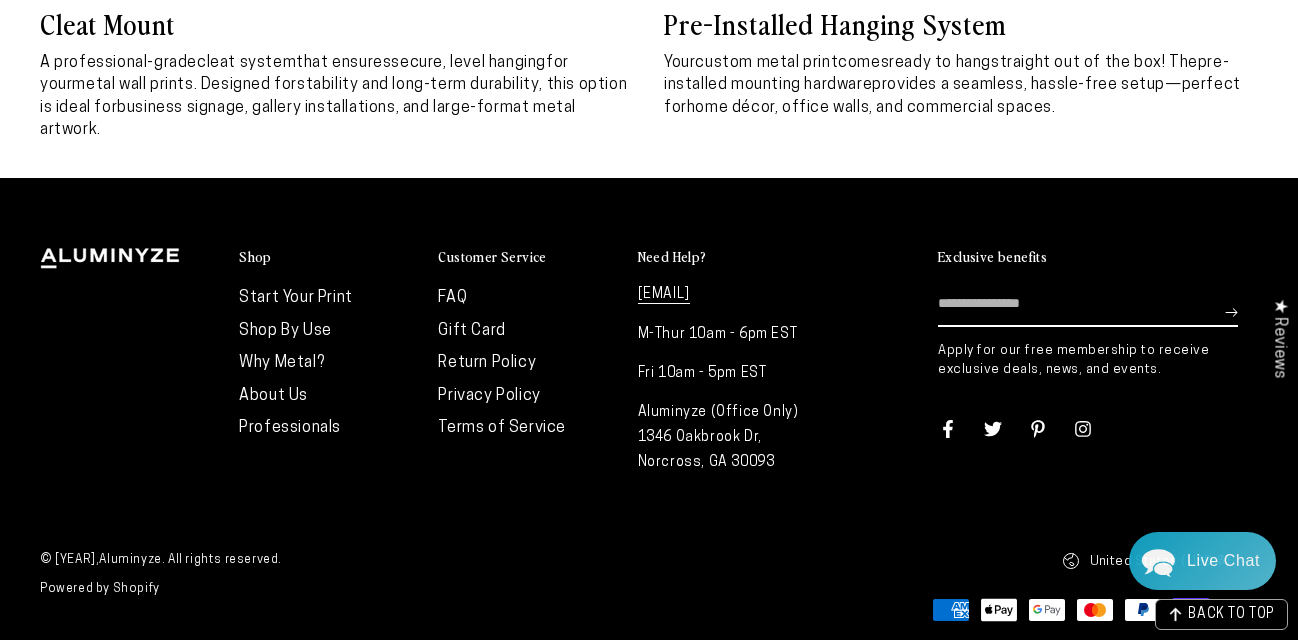 click on "FAQ" at bounding box center [452, 298] 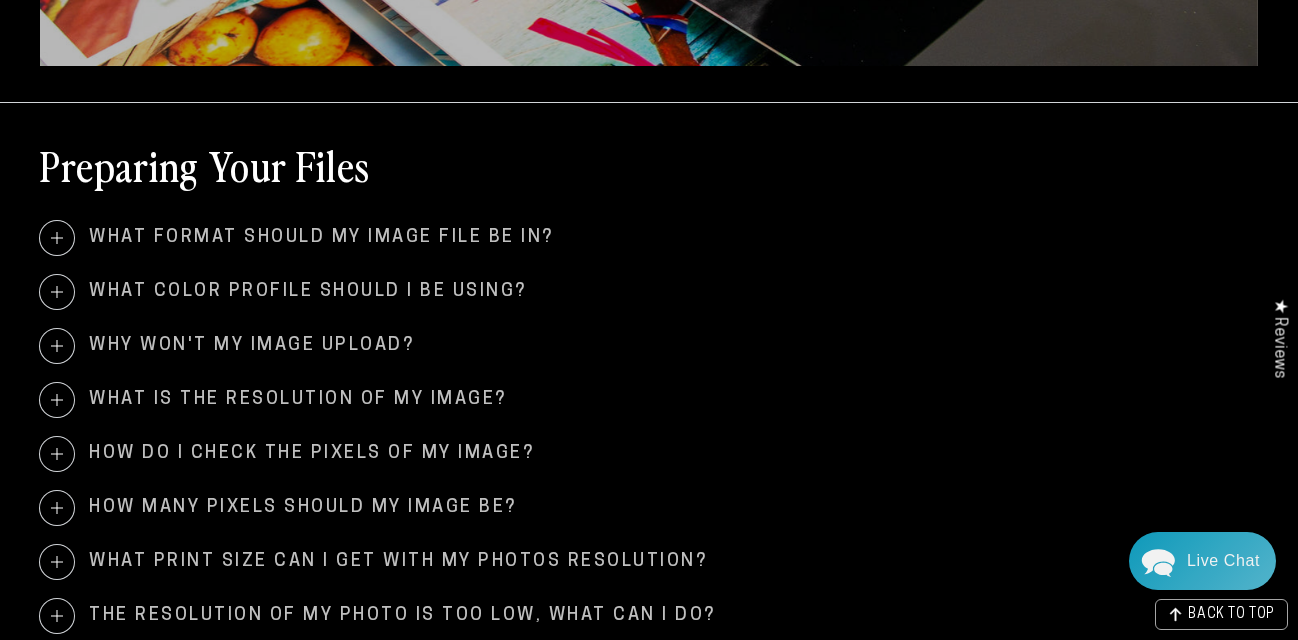 scroll, scrollTop: 557, scrollLeft: 0, axis: vertical 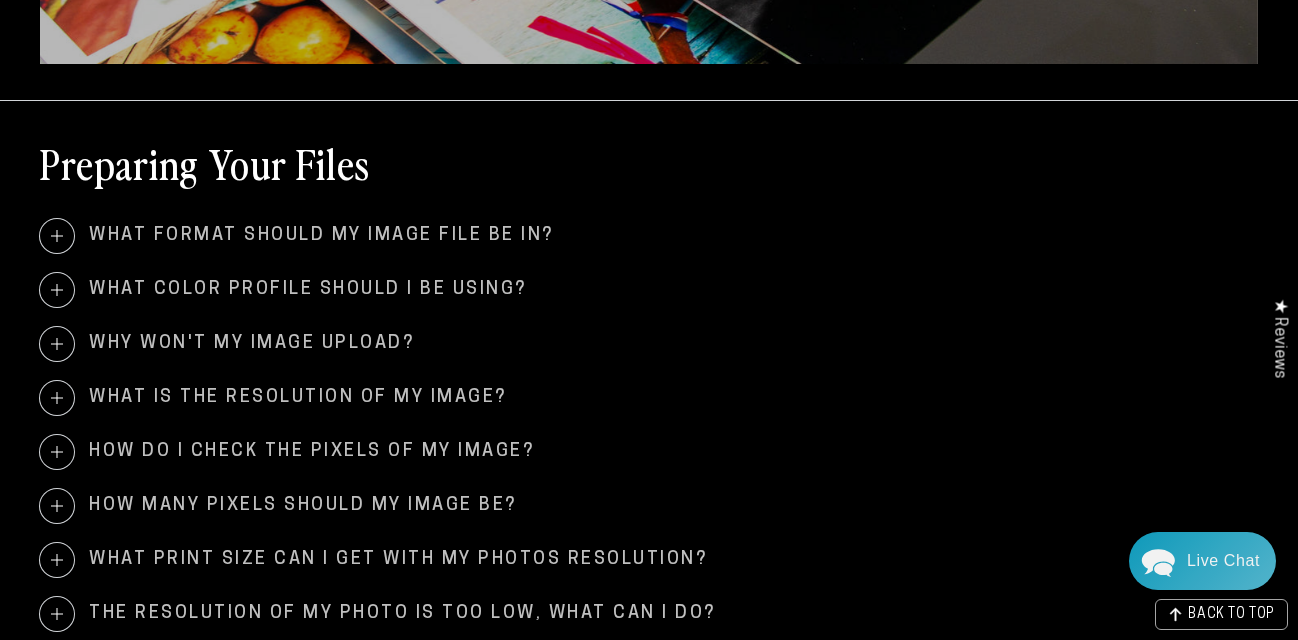click on "What format should my image file be in?" at bounding box center (649, 236) 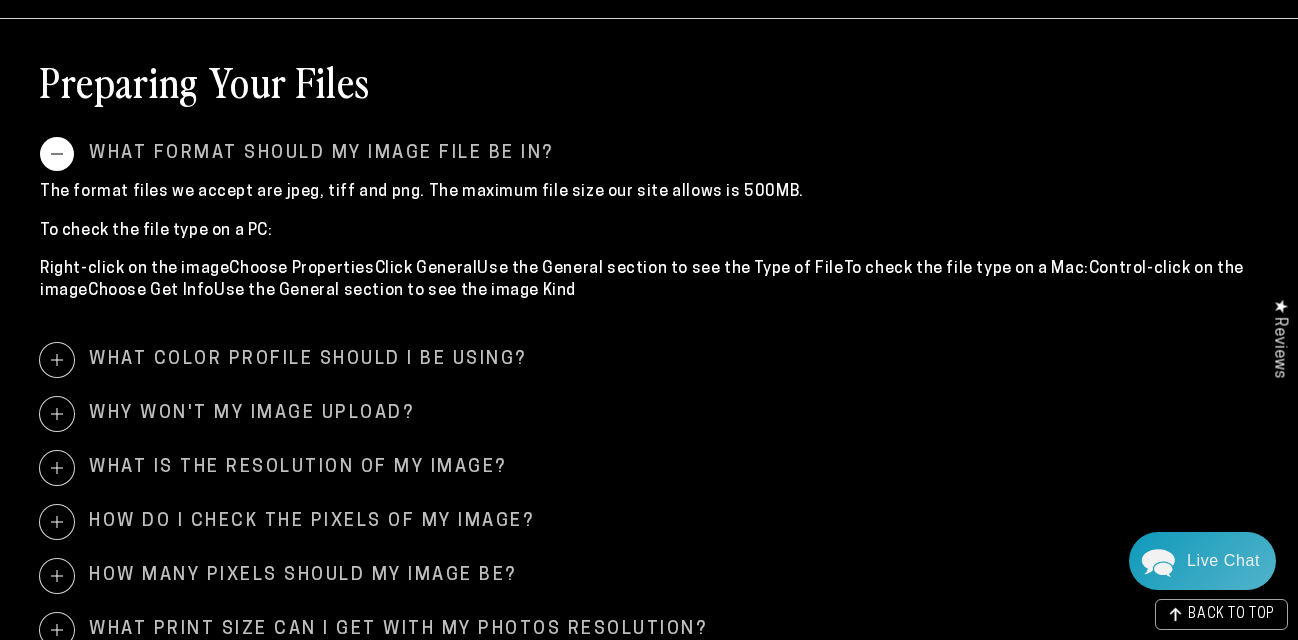 scroll, scrollTop: 647, scrollLeft: 0, axis: vertical 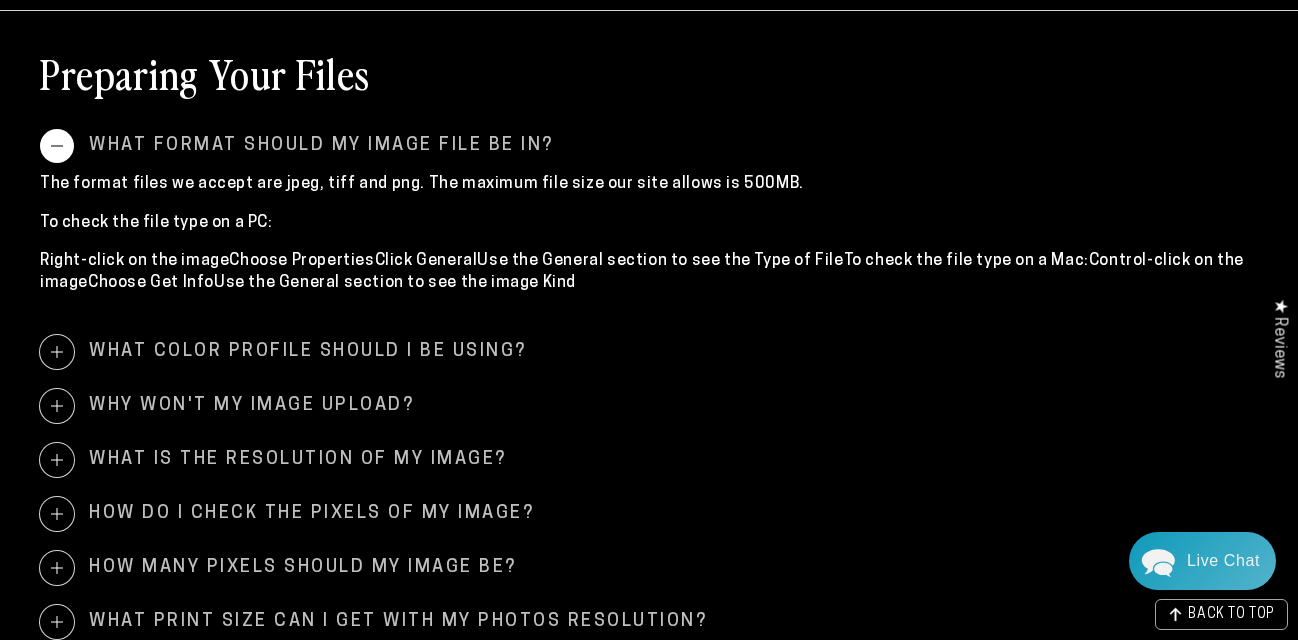 click on "What color profile should I be using?" at bounding box center [649, 352] 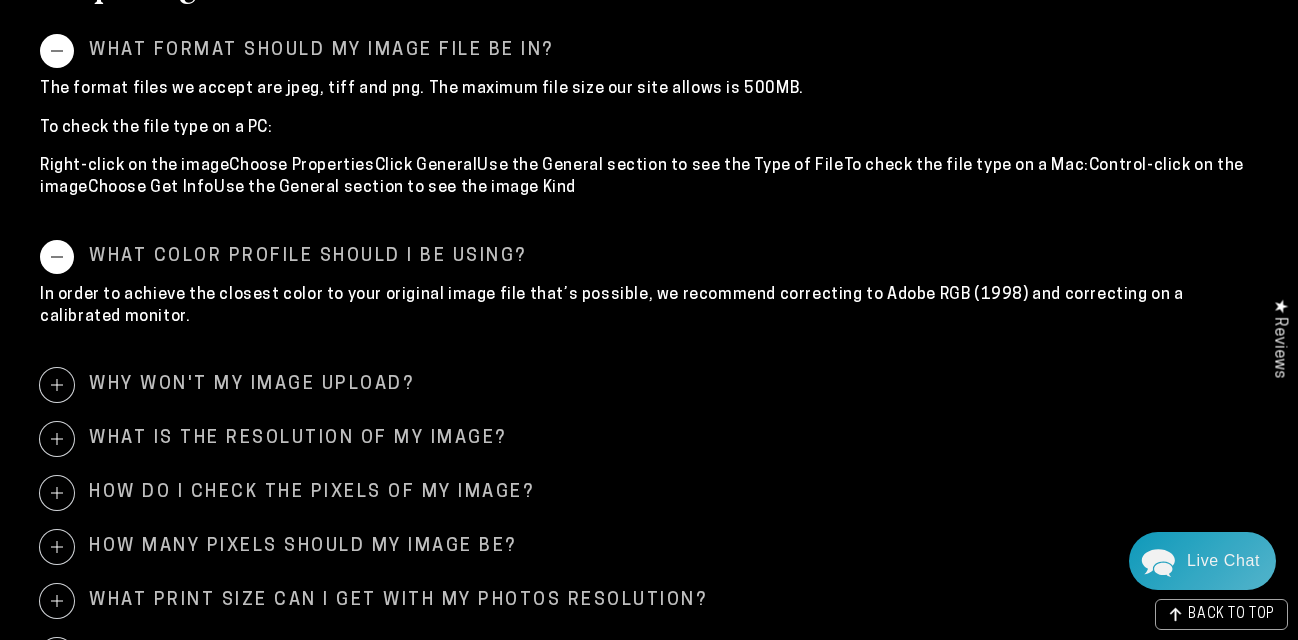scroll, scrollTop: 739, scrollLeft: 0, axis: vertical 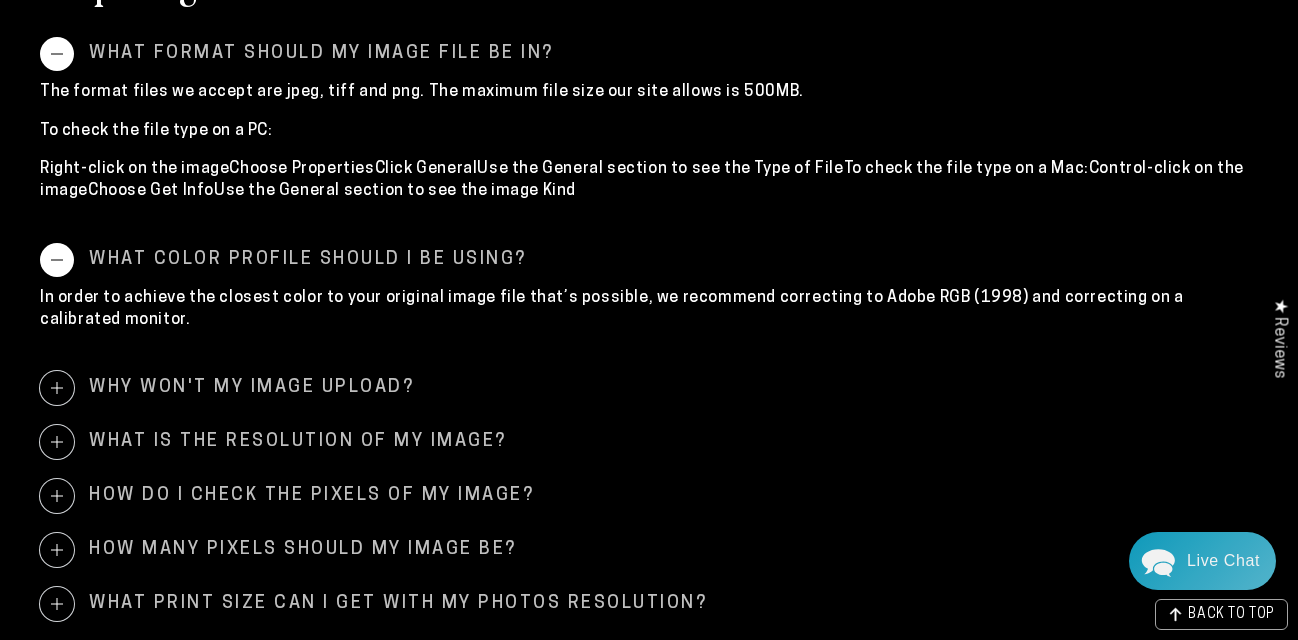 click on "Preparing Your Files
What format should my image file be in?
The format files we accept are jpeg, tiff and png. The maximum file size our site allows is 500MB. To check the file type on a PC: Right-click on the imageChoose PropertiesClick GeneralUse the General section to see the Type of FileTo check the file type on a Mac:Control-click on the imageChoose Get InfoUse the General section to see the image Kind
What color profile should I be using?" at bounding box center [649, 315] 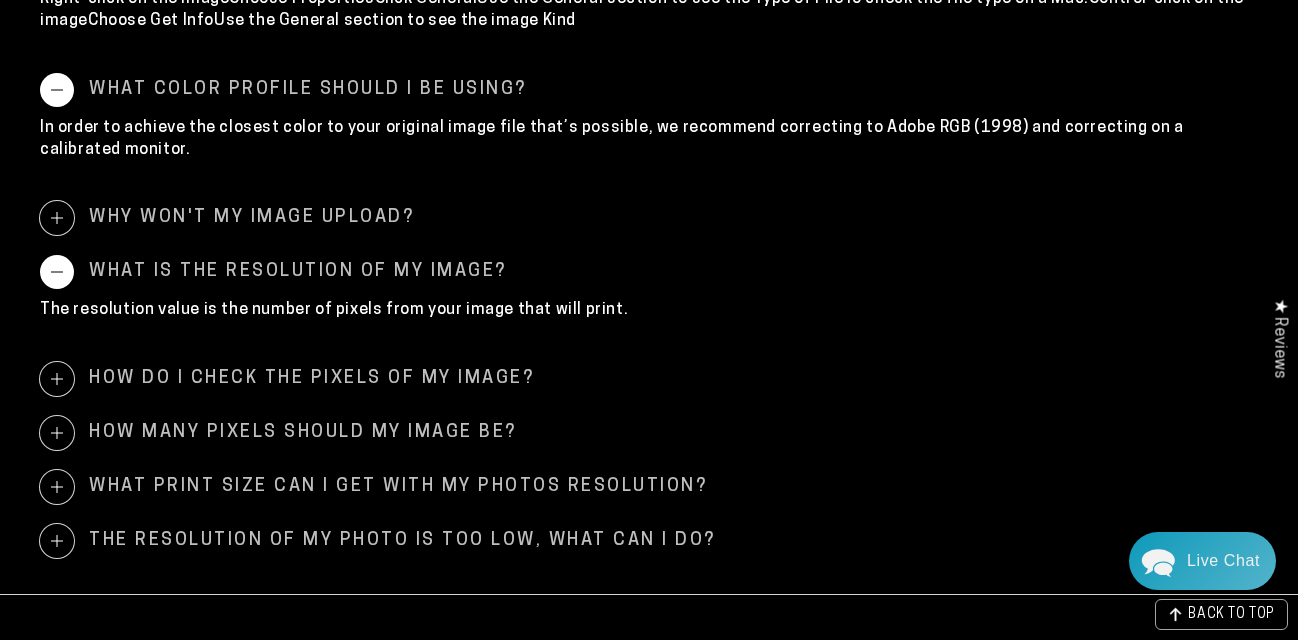scroll, scrollTop: 915, scrollLeft: 0, axis: vertical 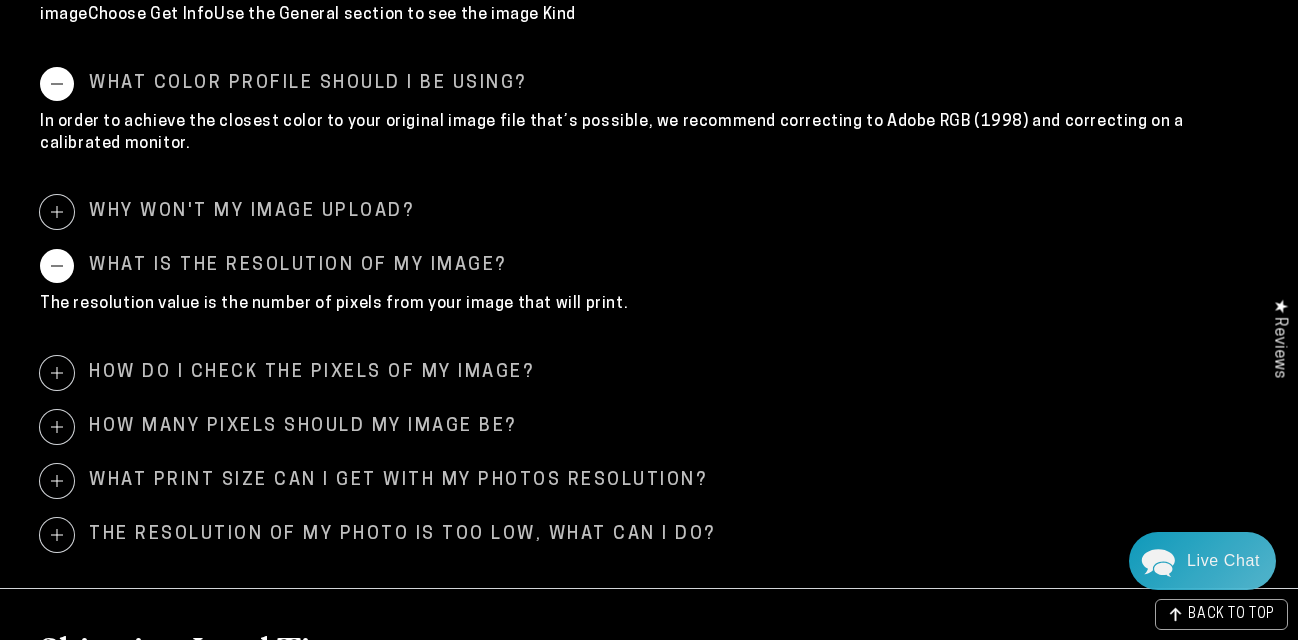 click on "How do I check the pixels of my image?" at bounding box center (649, 373) 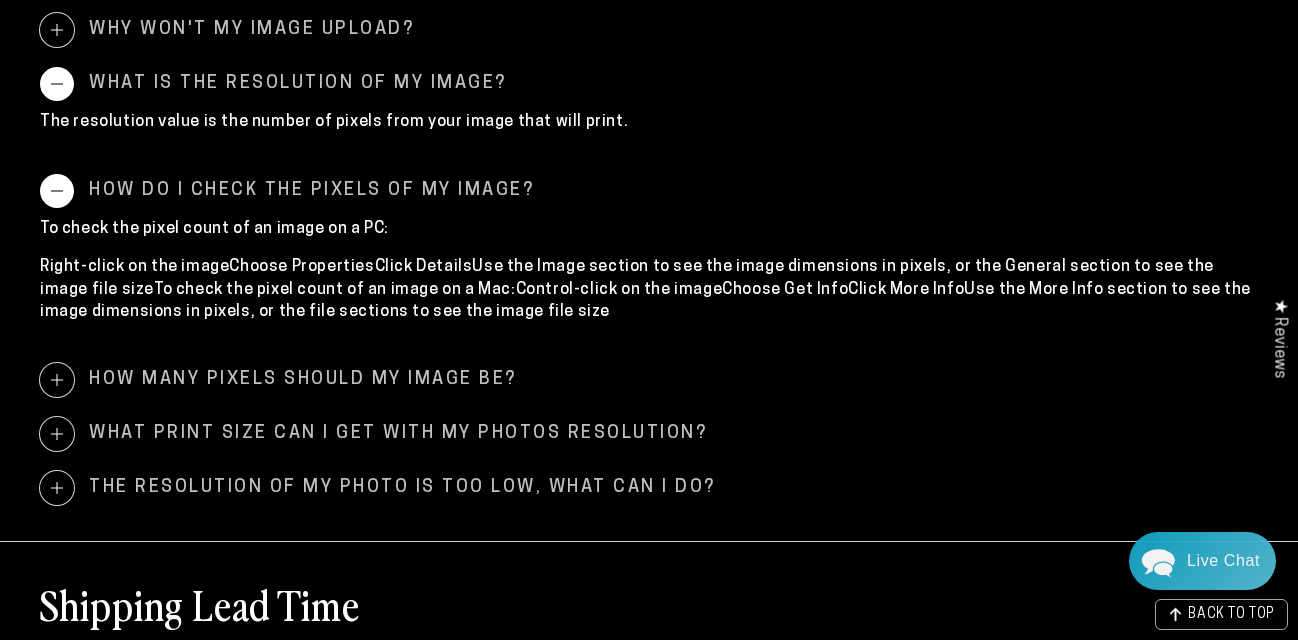 scroll, scrollTop: 1099, scrollLeft: 0, axis: vertical 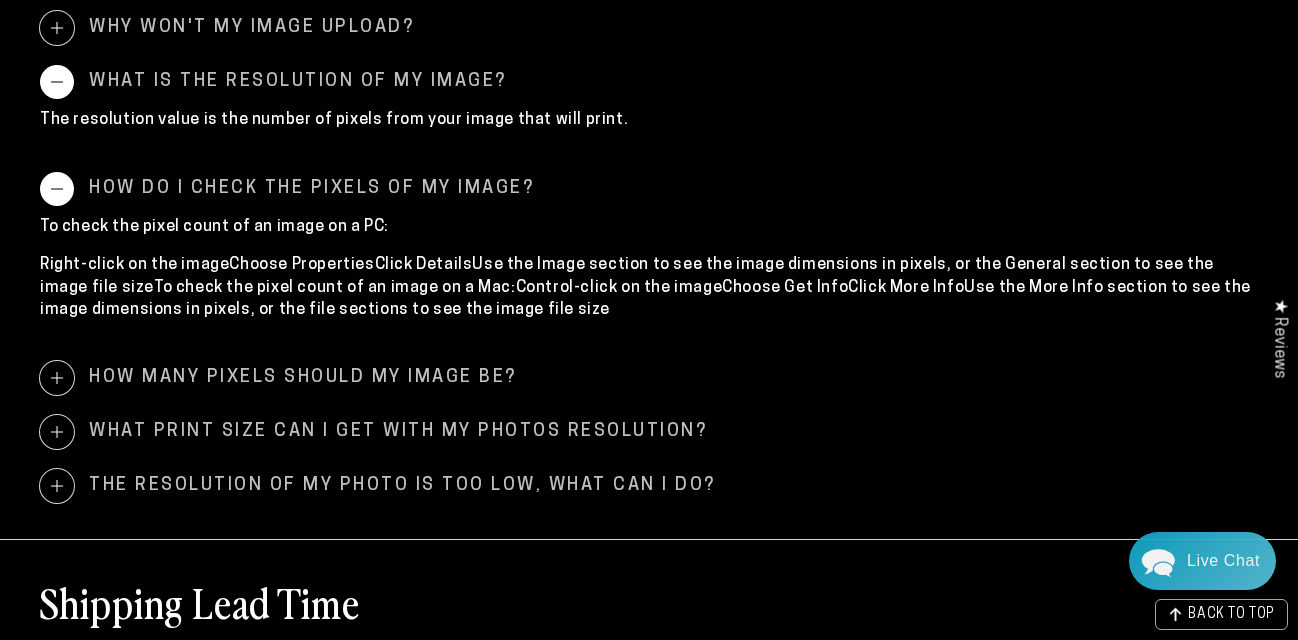 click on "How many pixels should my image be?" at bounding box center [649, 378] 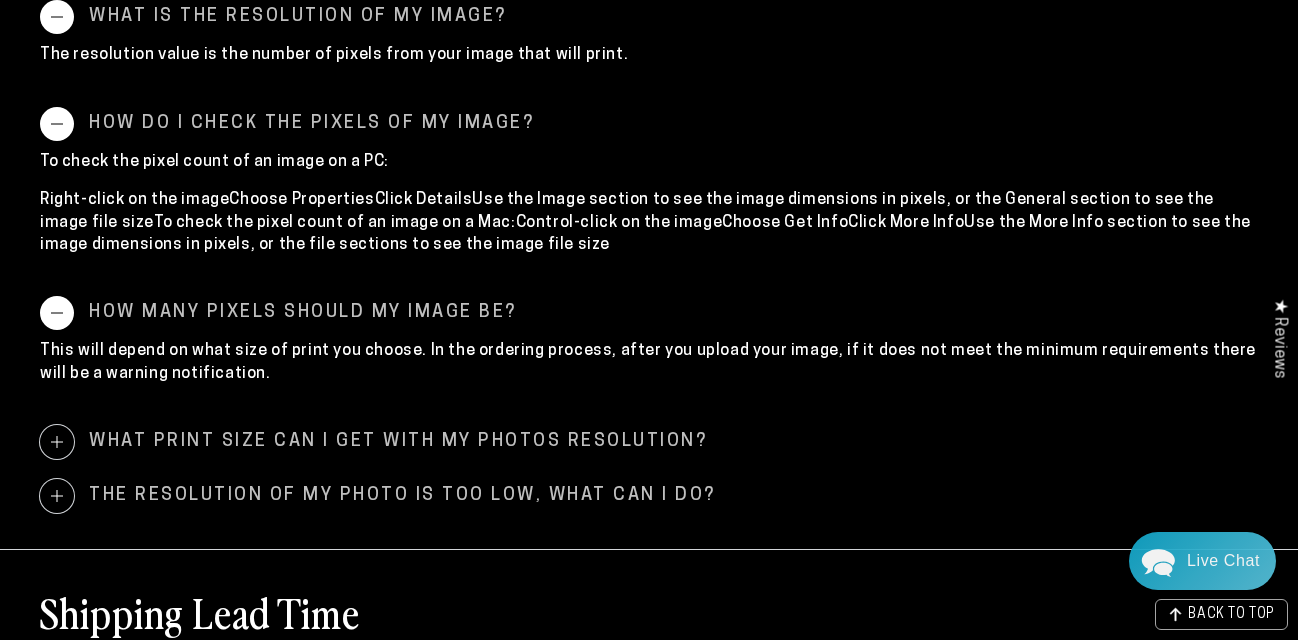 scroll, scrollTop: 1207, scrollLeft: 0, axis: vertical 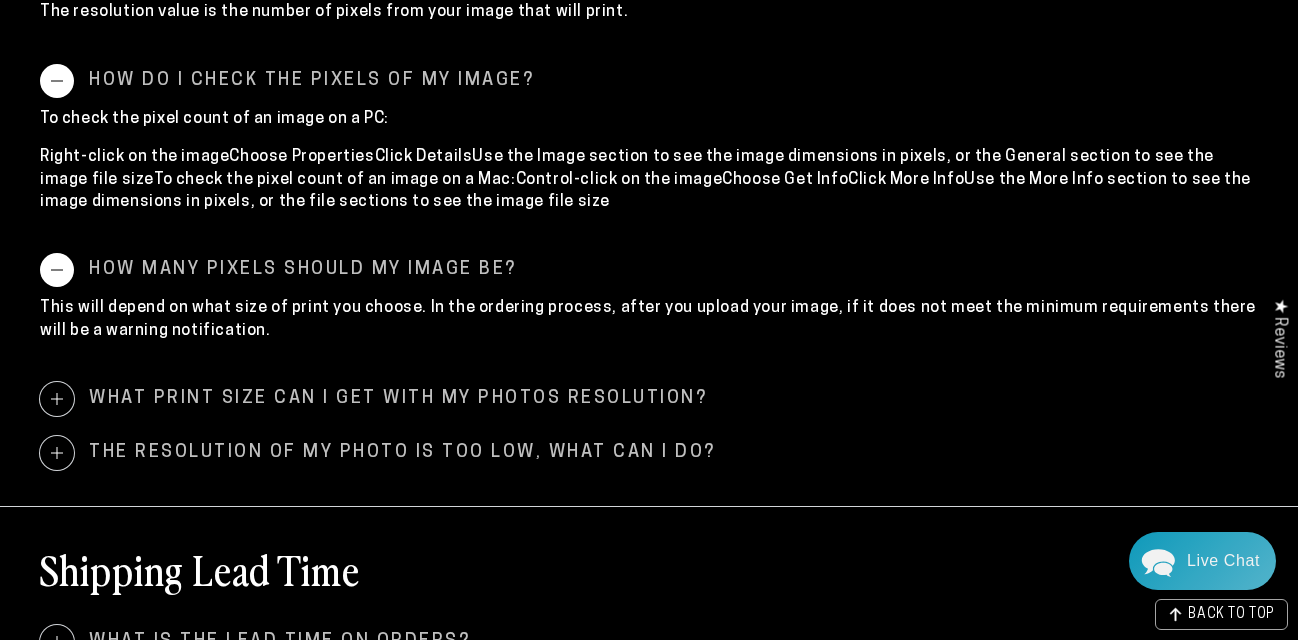 click on "What print size can I get with my photos resolution?" at bounding box center [649, 399] 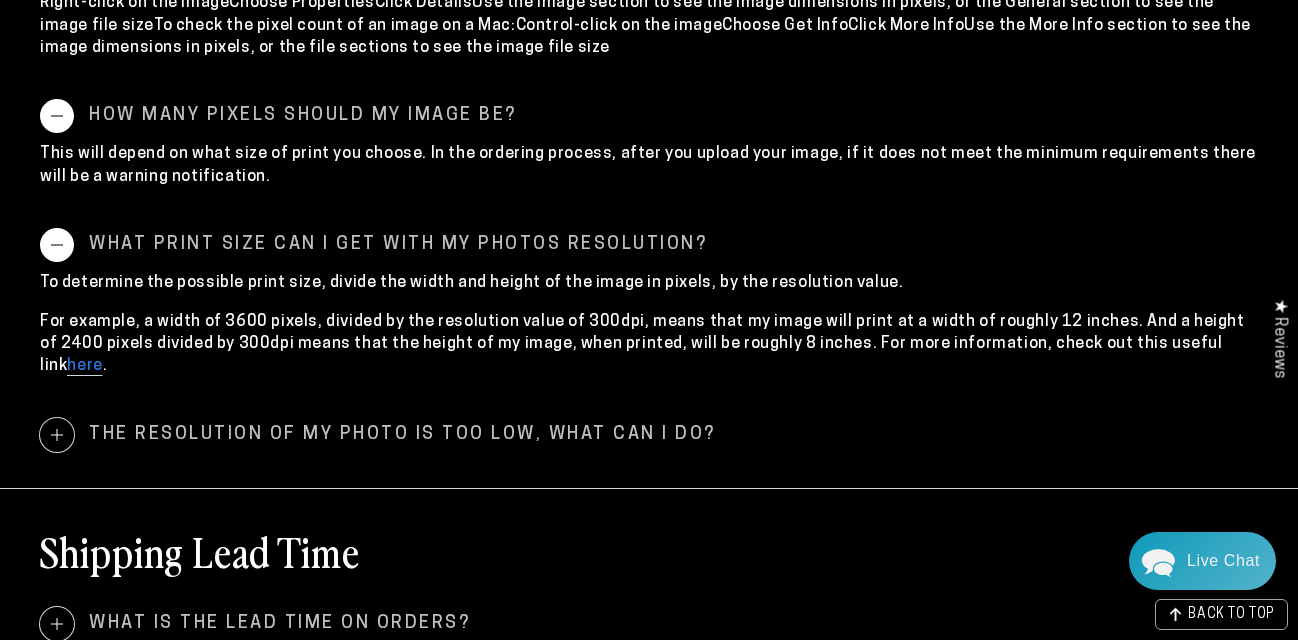 scroll, scrollTop: 1365, scrollLeft: 0, axis: vertical 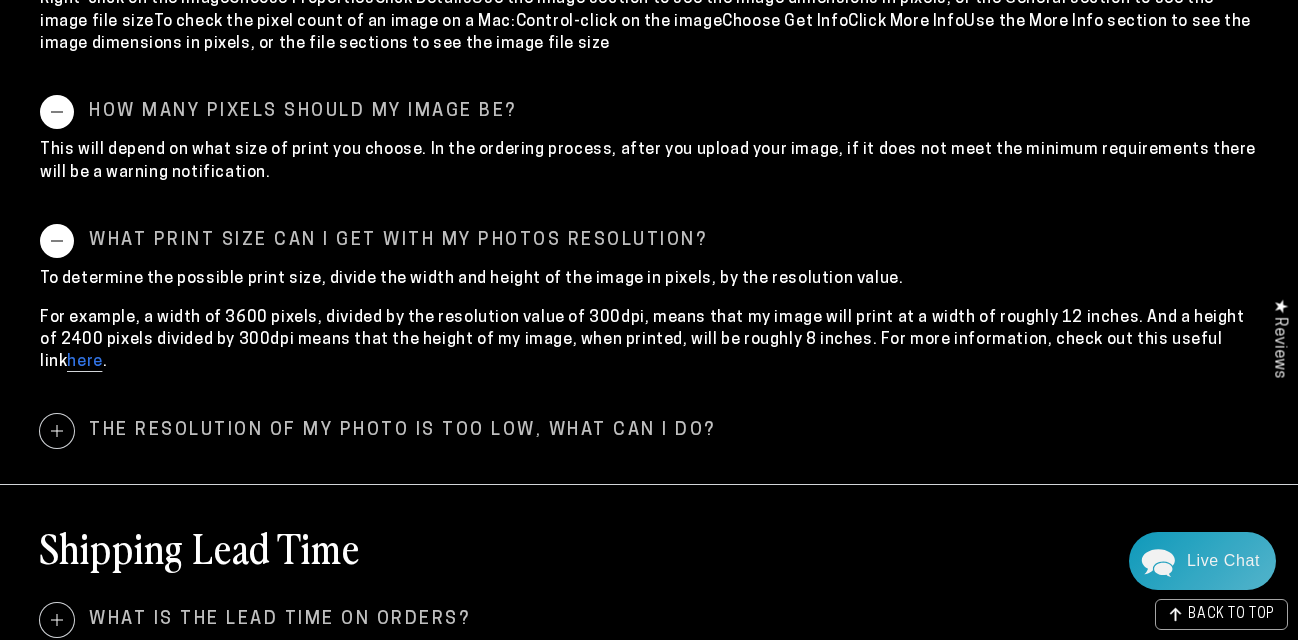 click on "The resolution of my photo is too low, what can I do?" at bounding box center [649, 431] 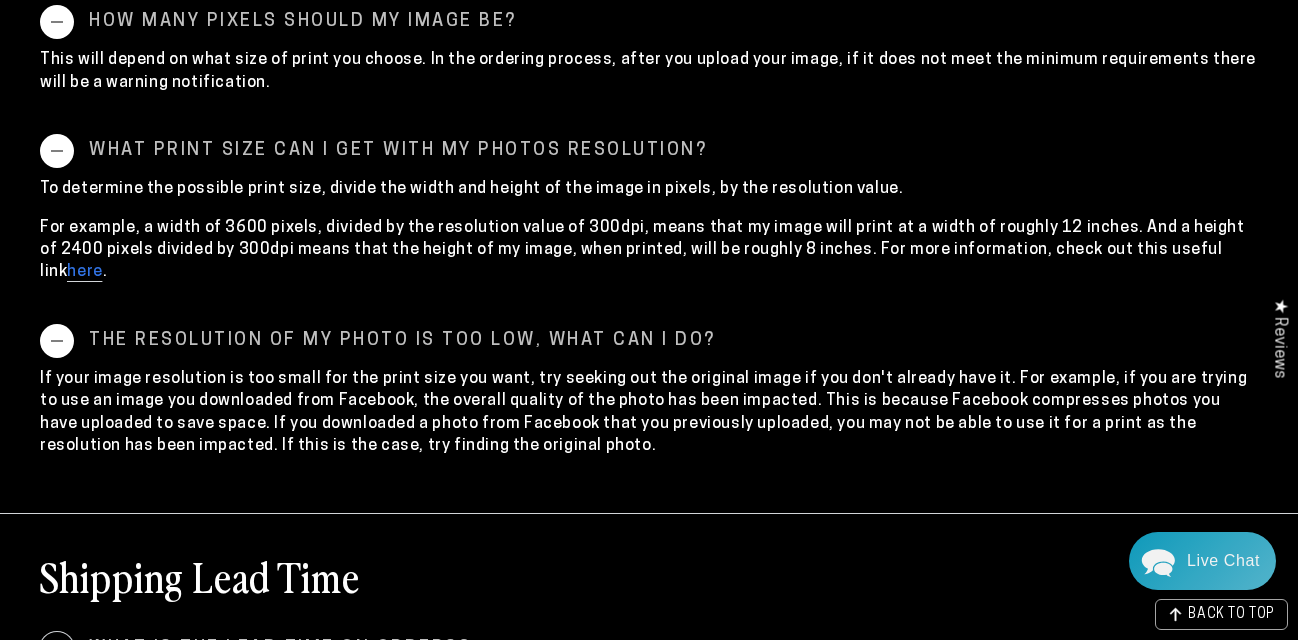scroll, scrollTop: 1460, scrollLeft: 0, axis: vertical 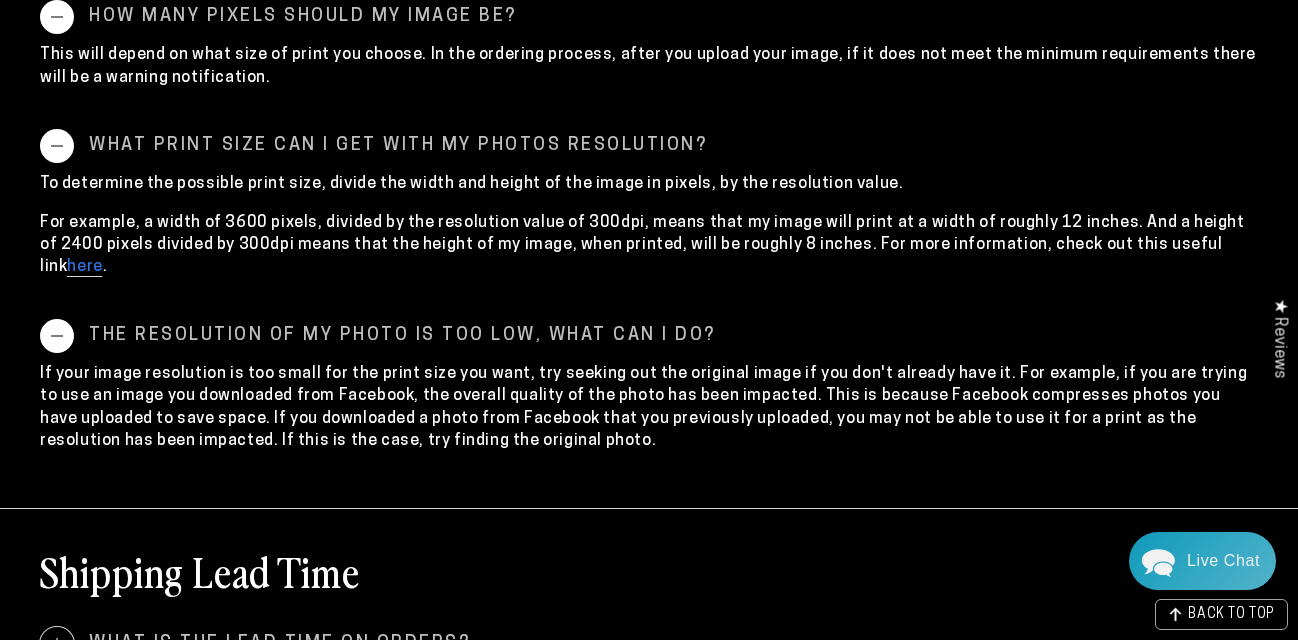 click on "here" at bounding box center [84, 268] 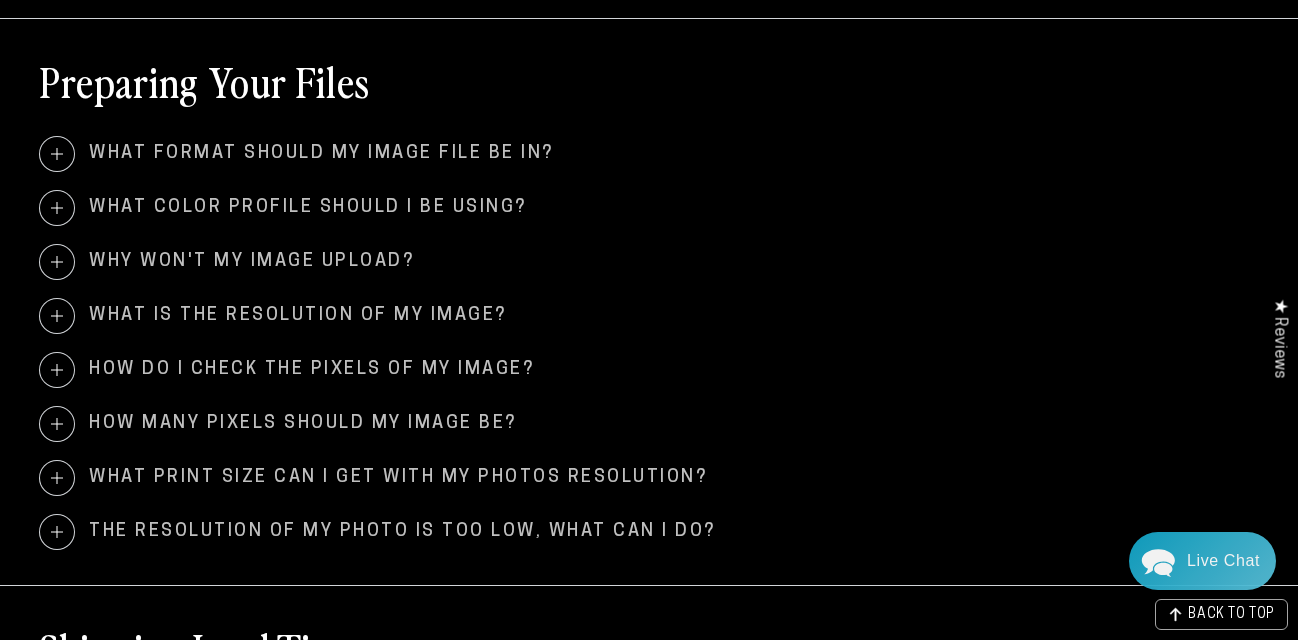 scroll, scrollTop: 612, scrollLeft: 0, axis: vertical 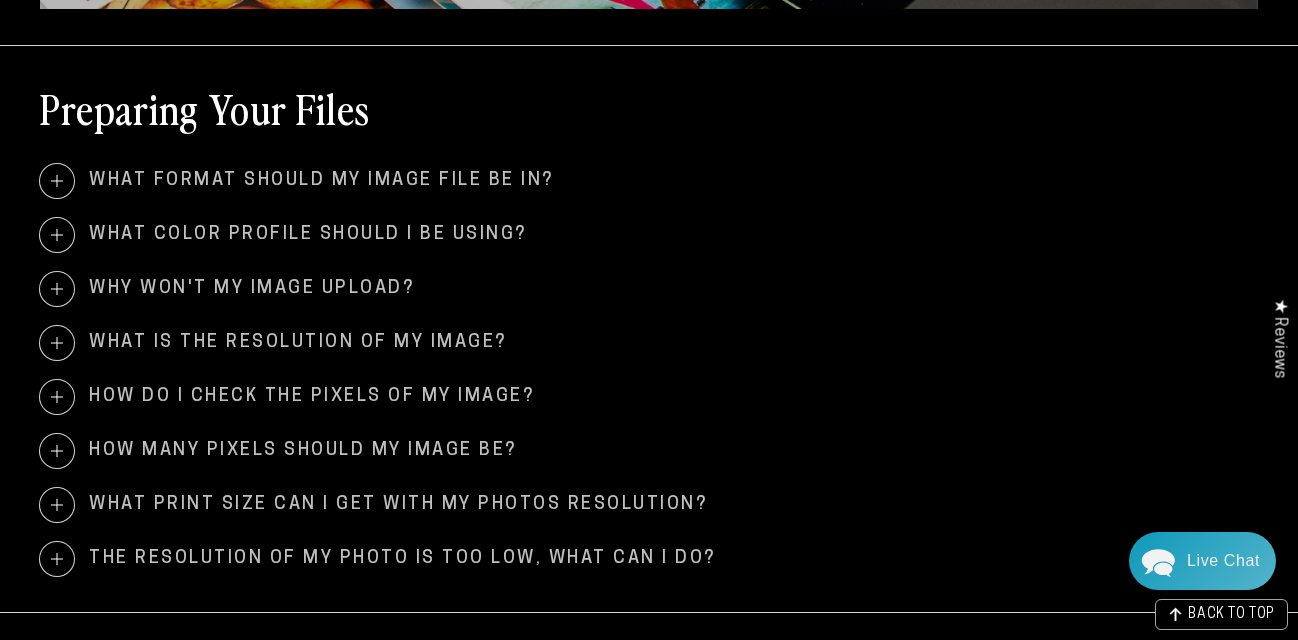 click on "What format should my image file be in?" at bounding box center (649, 181) 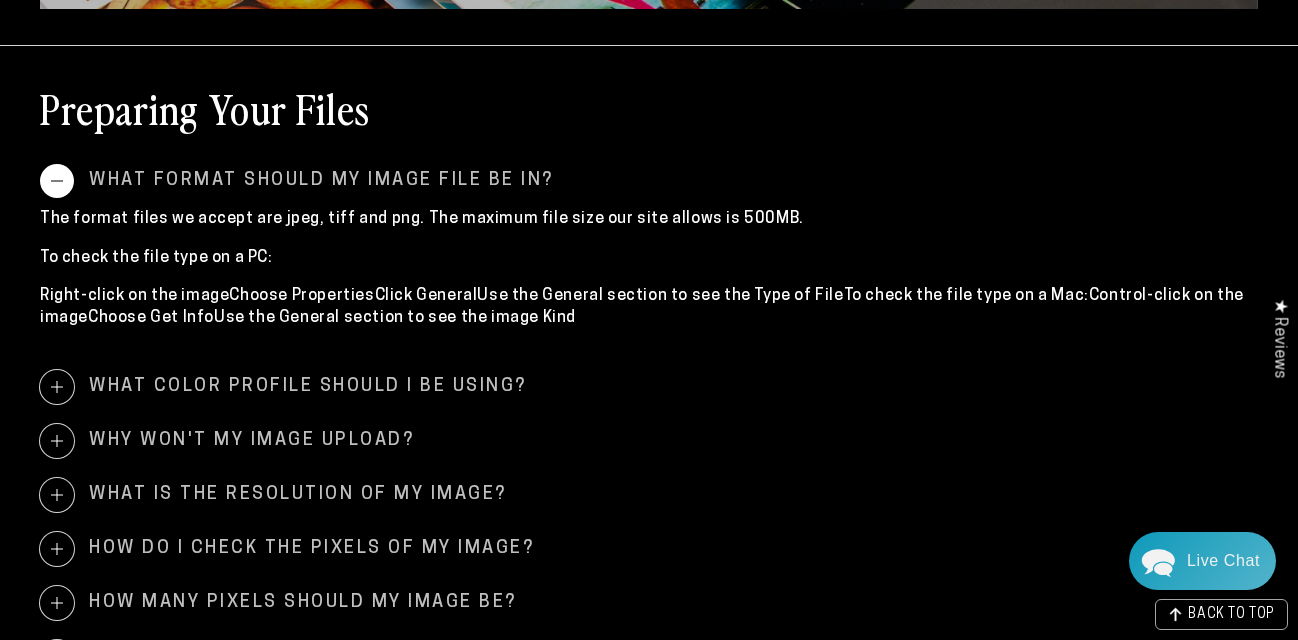 scroll, scrollTop: 0, scrollLeft: 0, axis: both 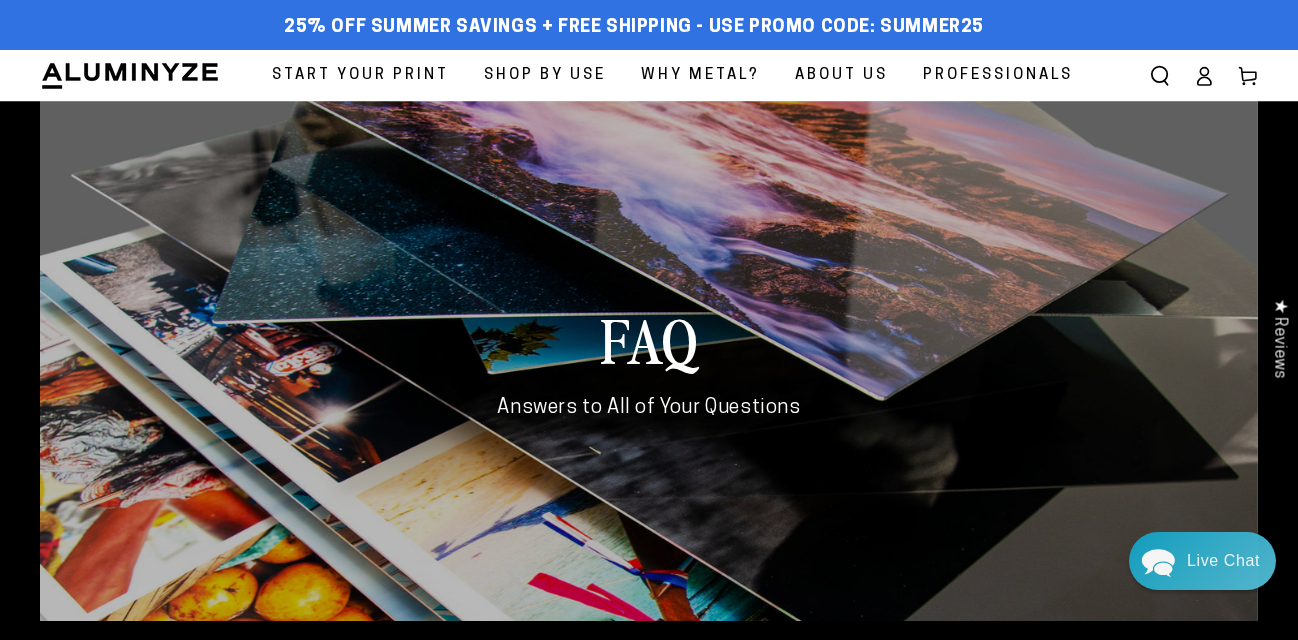 click on "Start Your Print" at bounding box center (360, 75) 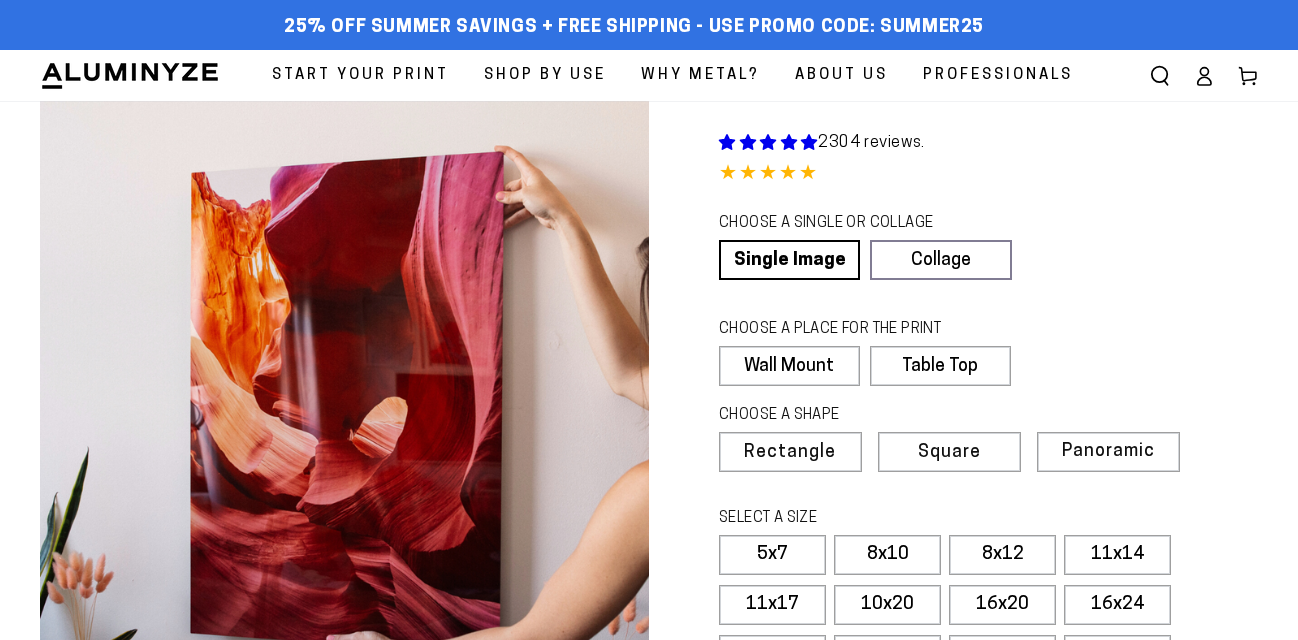 scroll, scrollTop: 0, scrollLeft: 0, axis: both 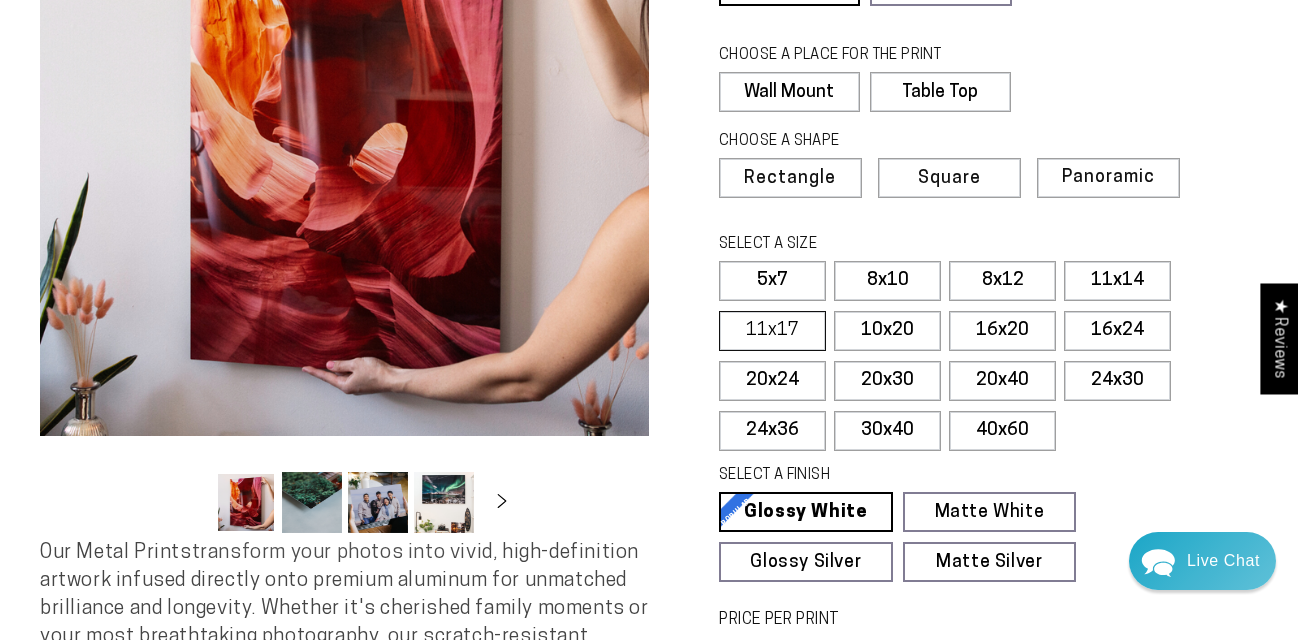 click on "11x17" at bounding box center [772, 331] 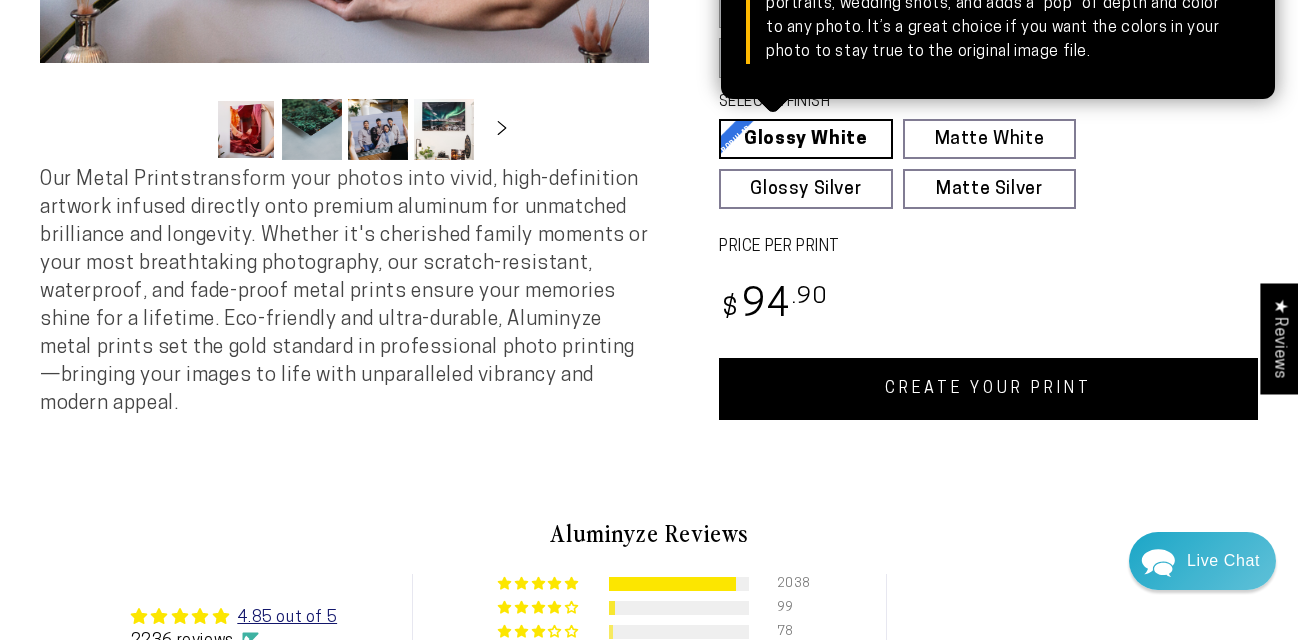 scroll, scrollTop: 651, scrollLeft: 0, axis: vertical 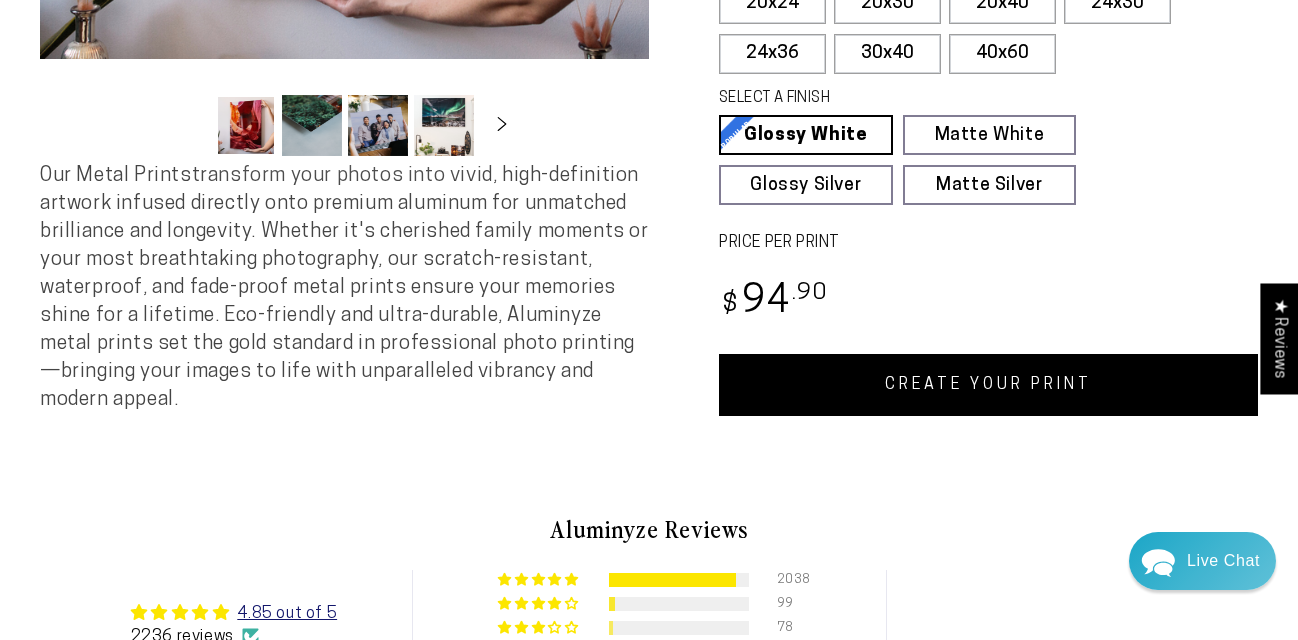 click on "CREATE YOUR PRINT" at bounding box center [988, 385] 